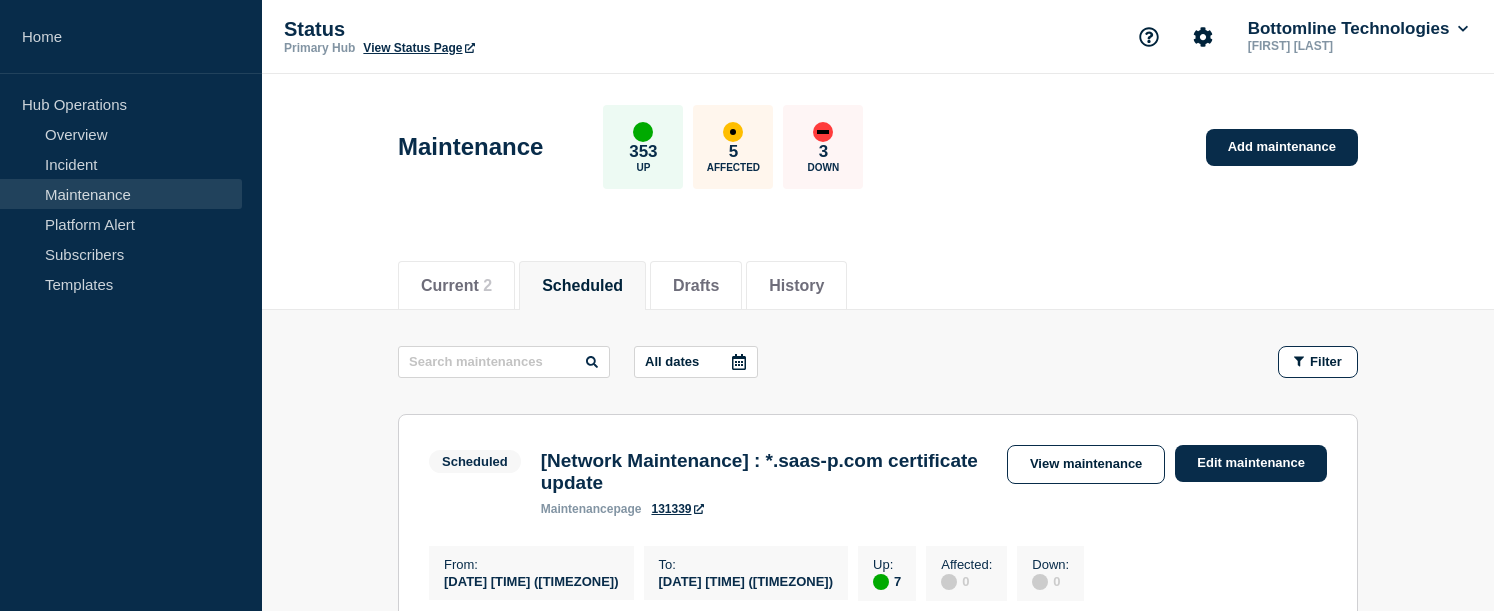 scroll, scrollTop: 888, scrollLeft: 0, axis: vertical 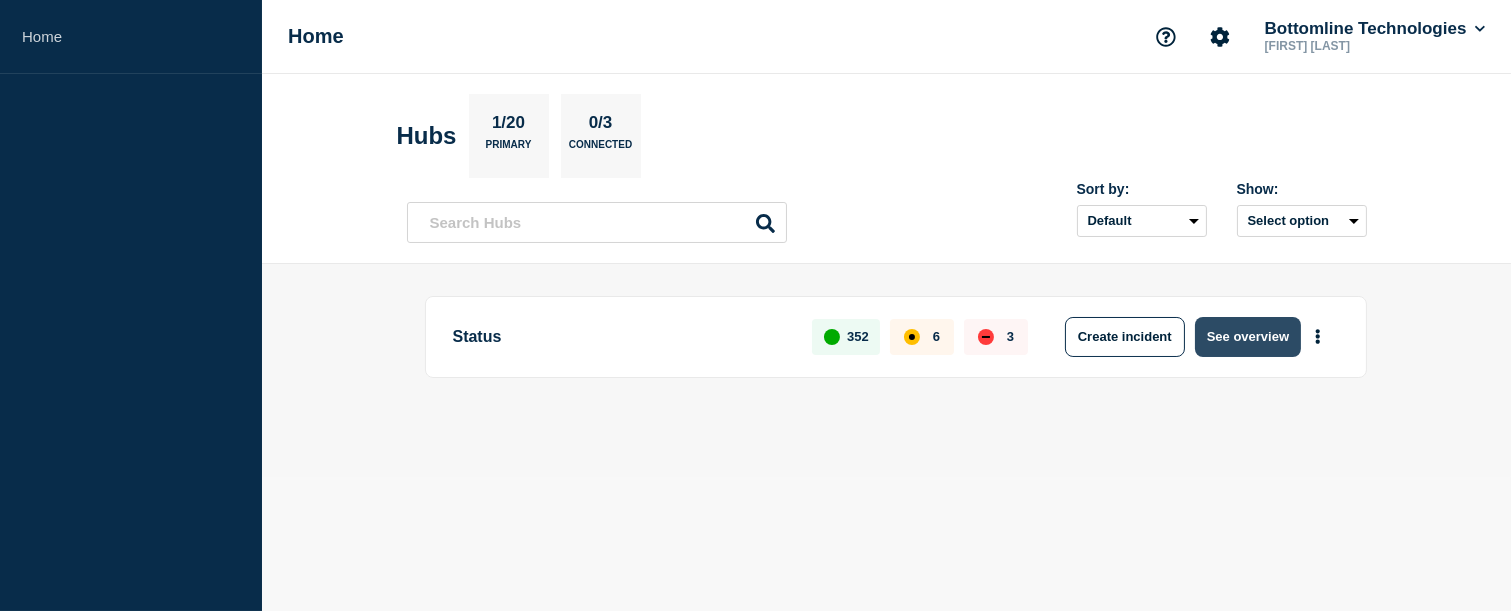 click on "See overview" at bounding box center (1248, 337) 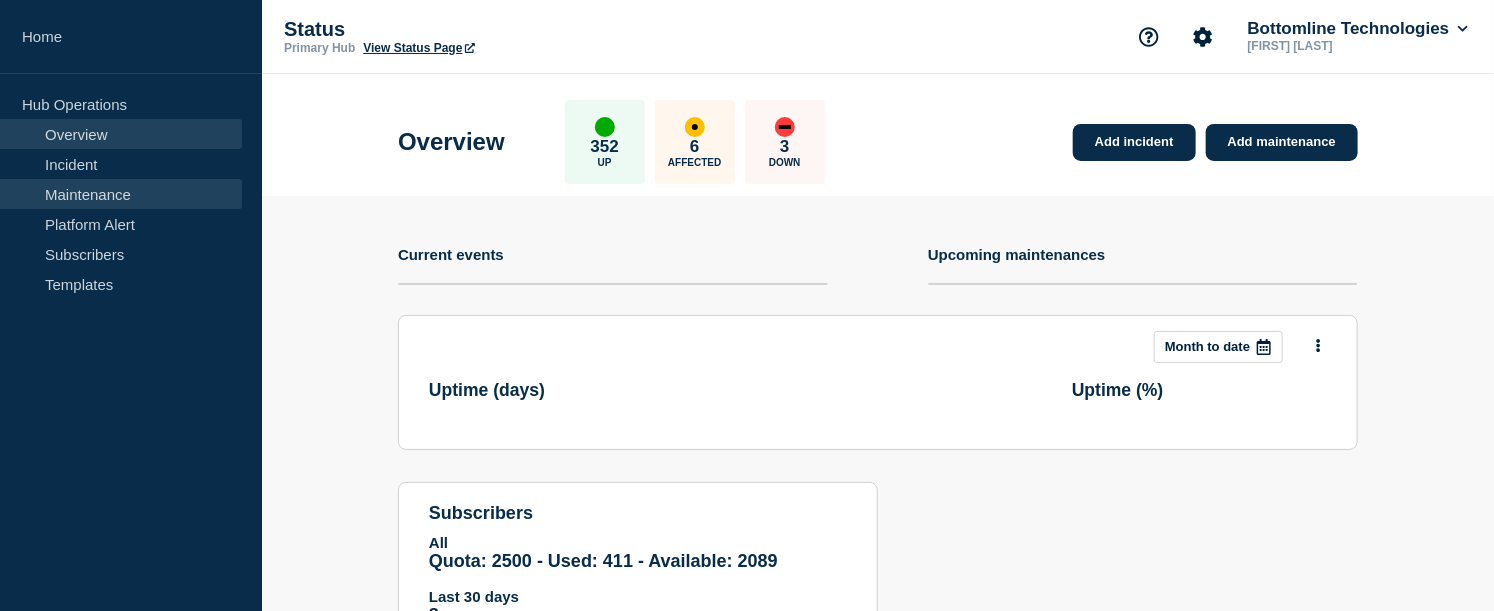click on "Maintenance" at bounding box center [121, 194] 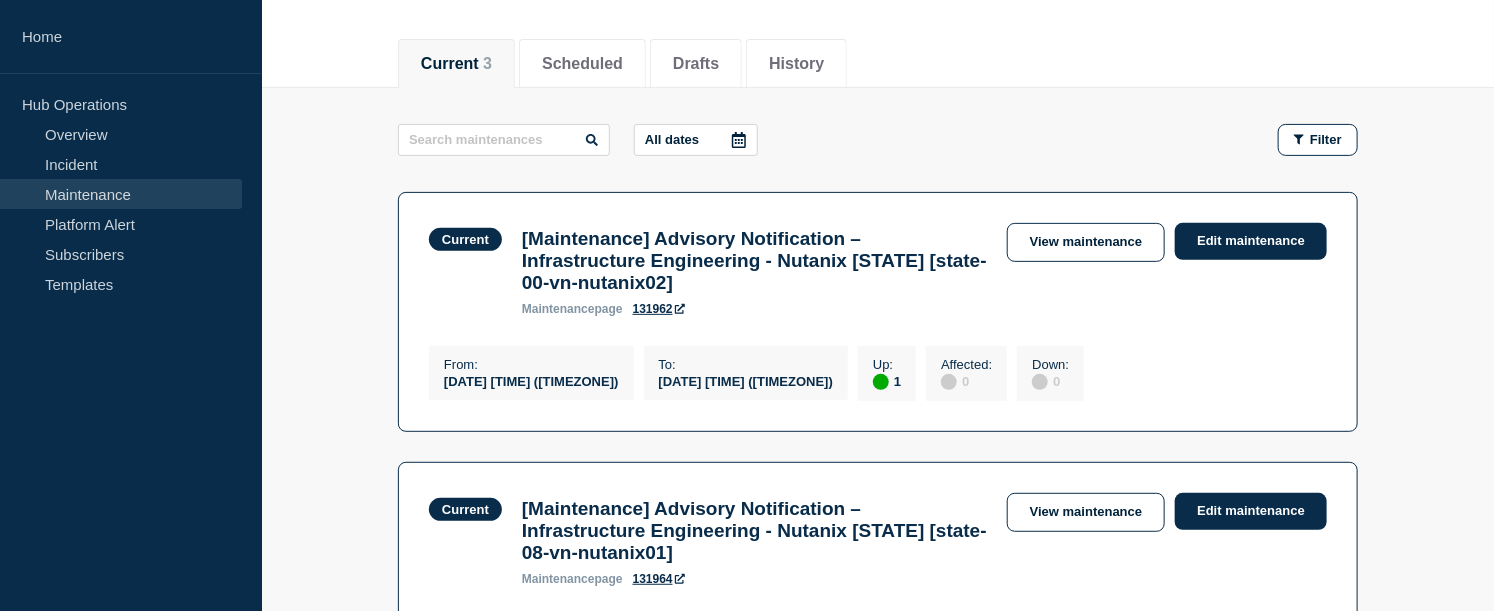 scroll, scrollTop: 111, scrollLeft: 0, axis: vertical 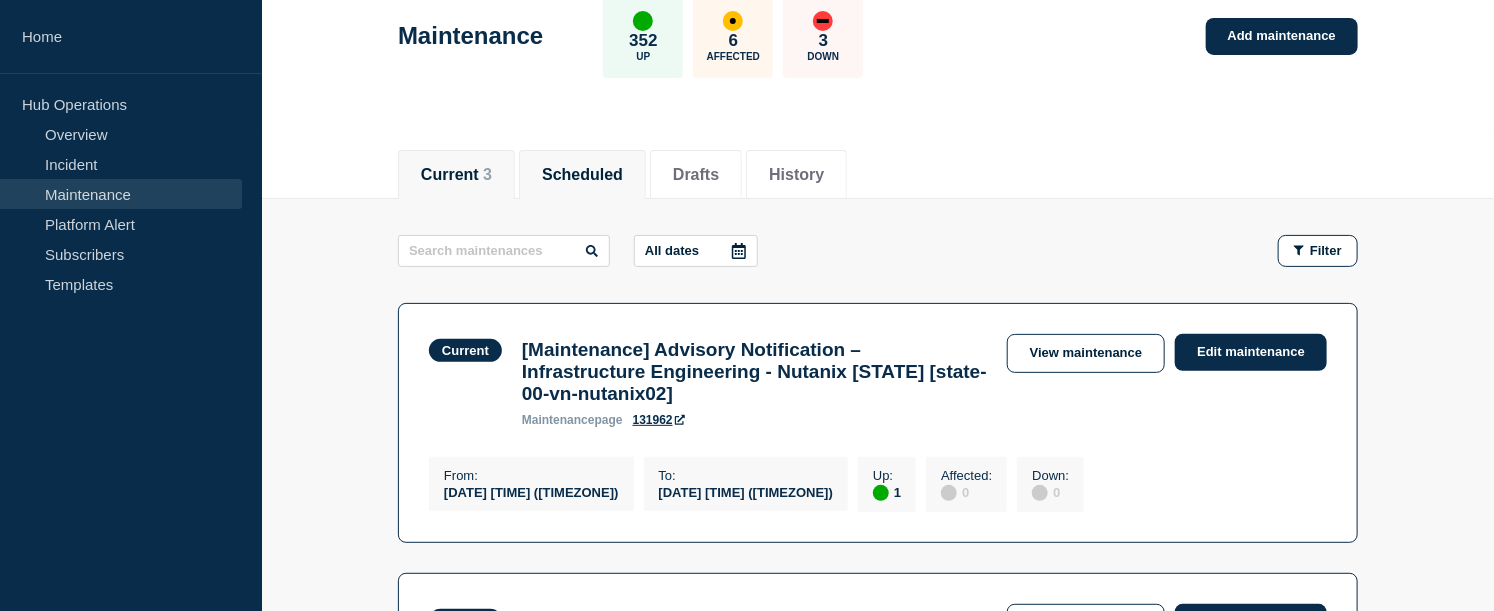 click on "Scheduled" 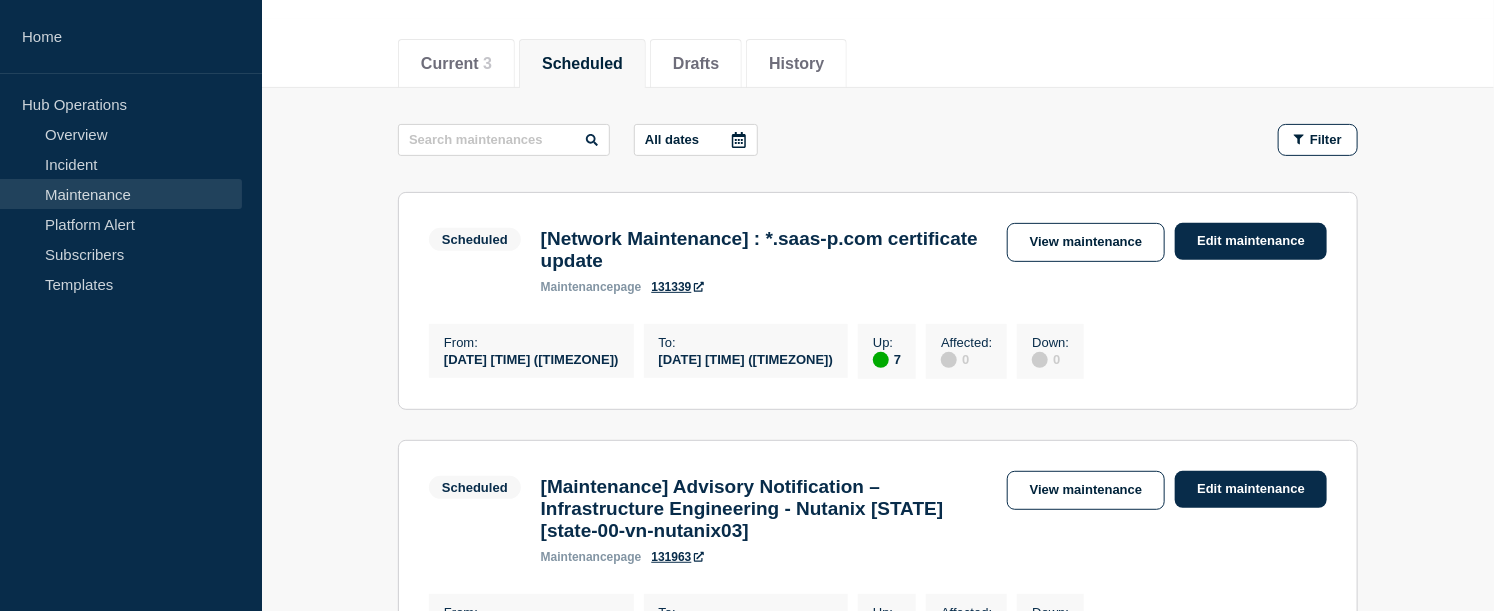 scroll, scrollTop: 0, scrollLeft: 0, axis: both 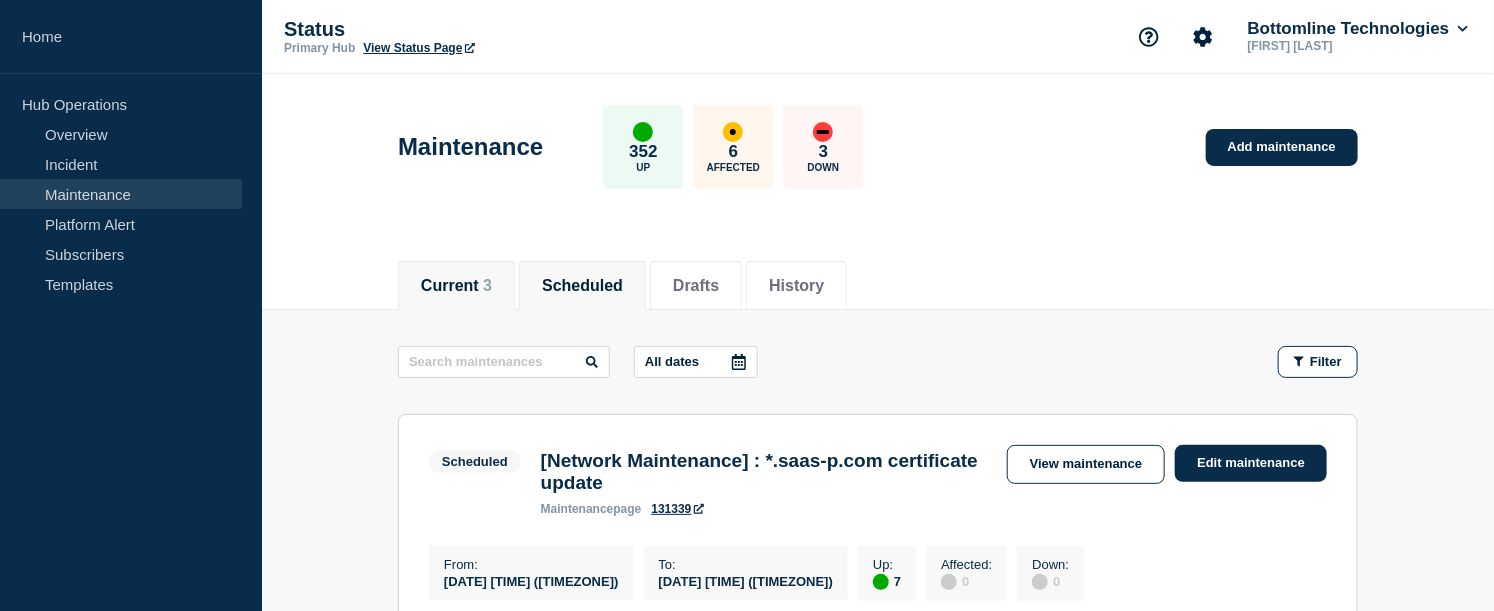 click on "Current    3" at bounding box center [456, 286] 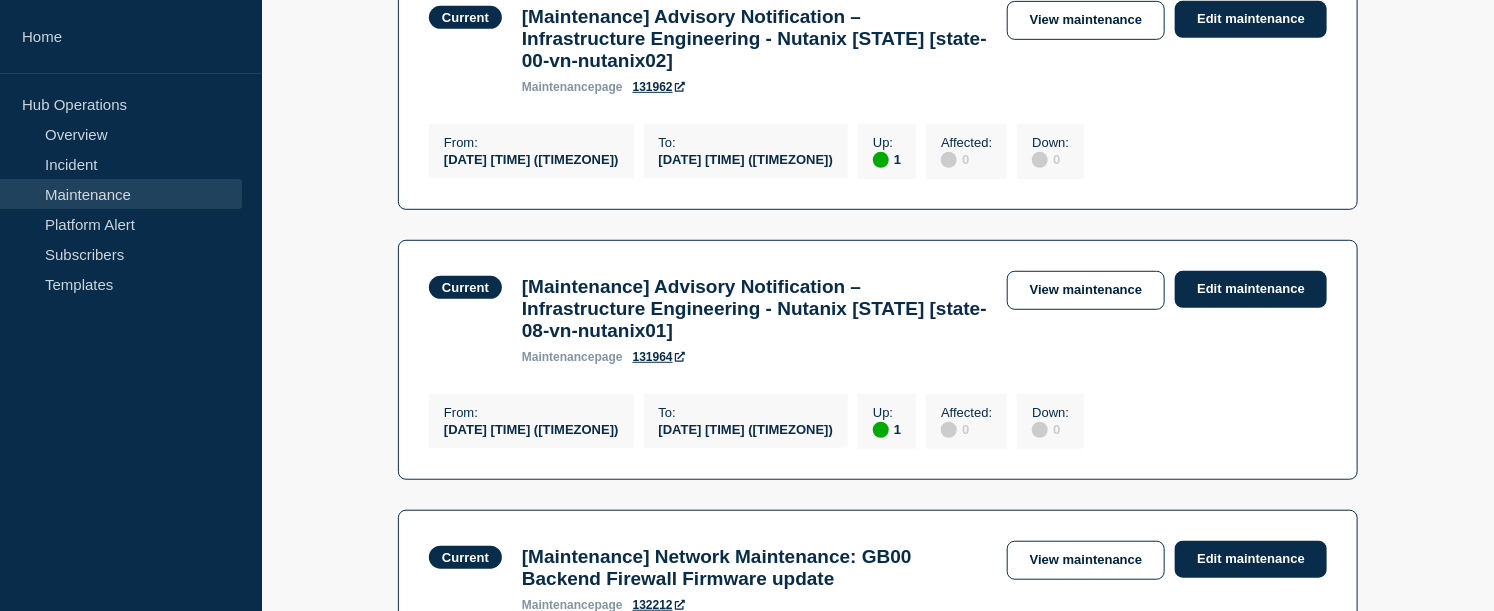 scroll, scrollTop: 666, scrollLeft: 0, axis: vertical 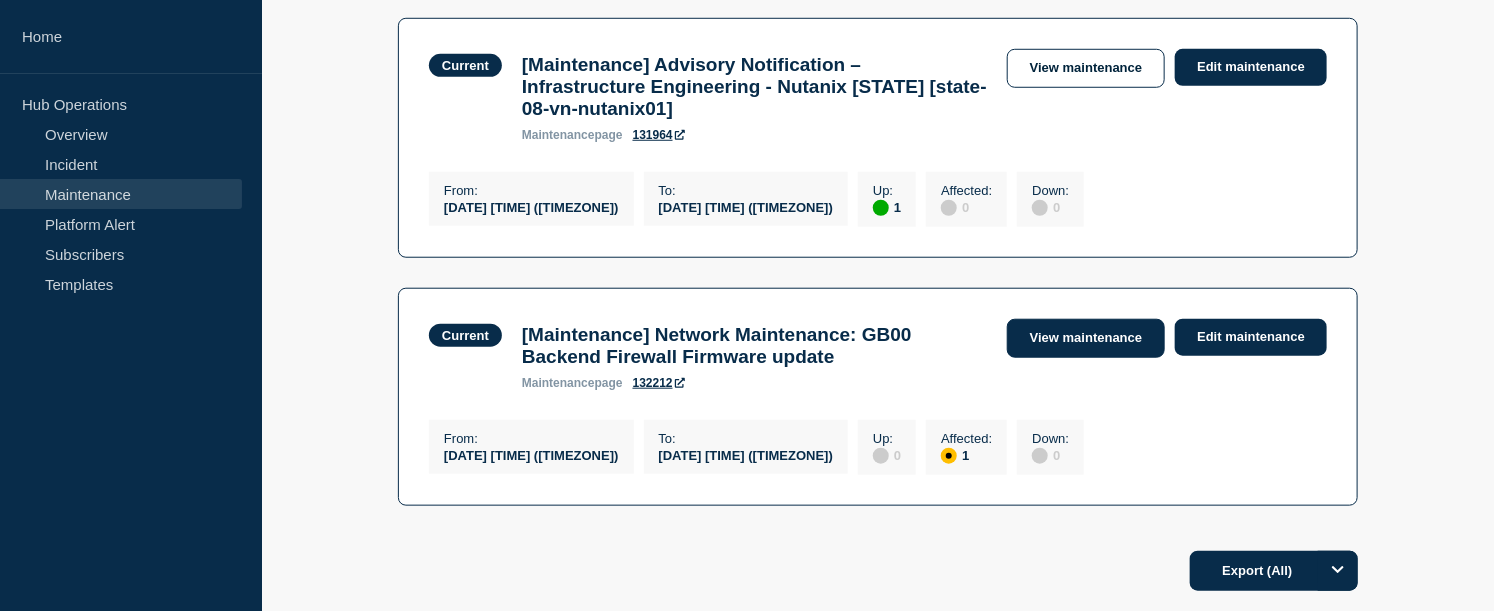 type 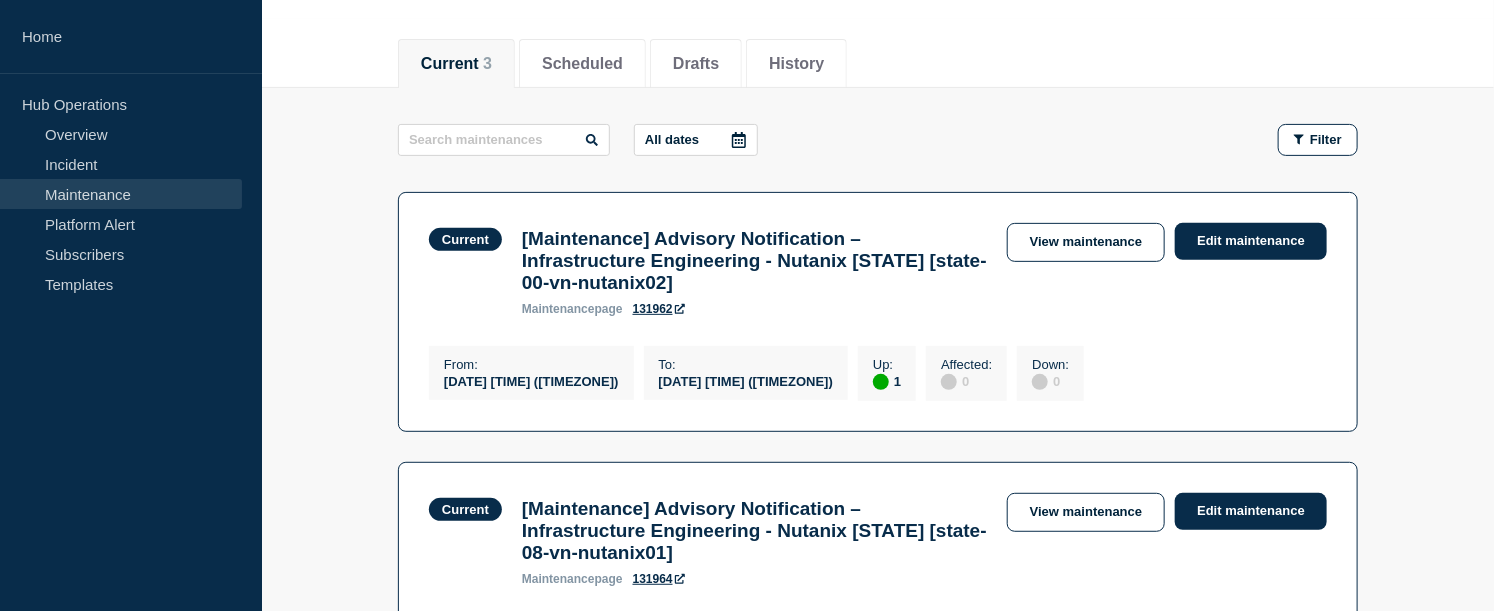 scroll, scrollTop: 0, scrollLeft: 0, axis: both 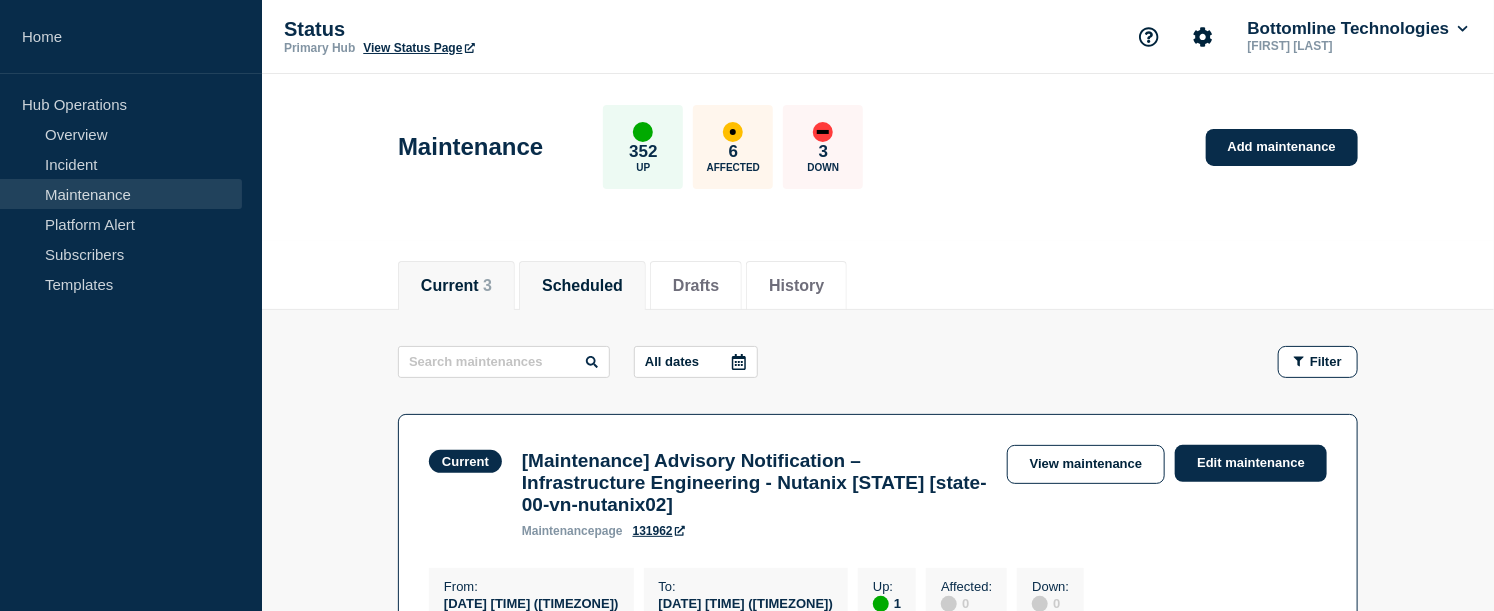 click on "Scheduled" at bounding box center (582, 286) 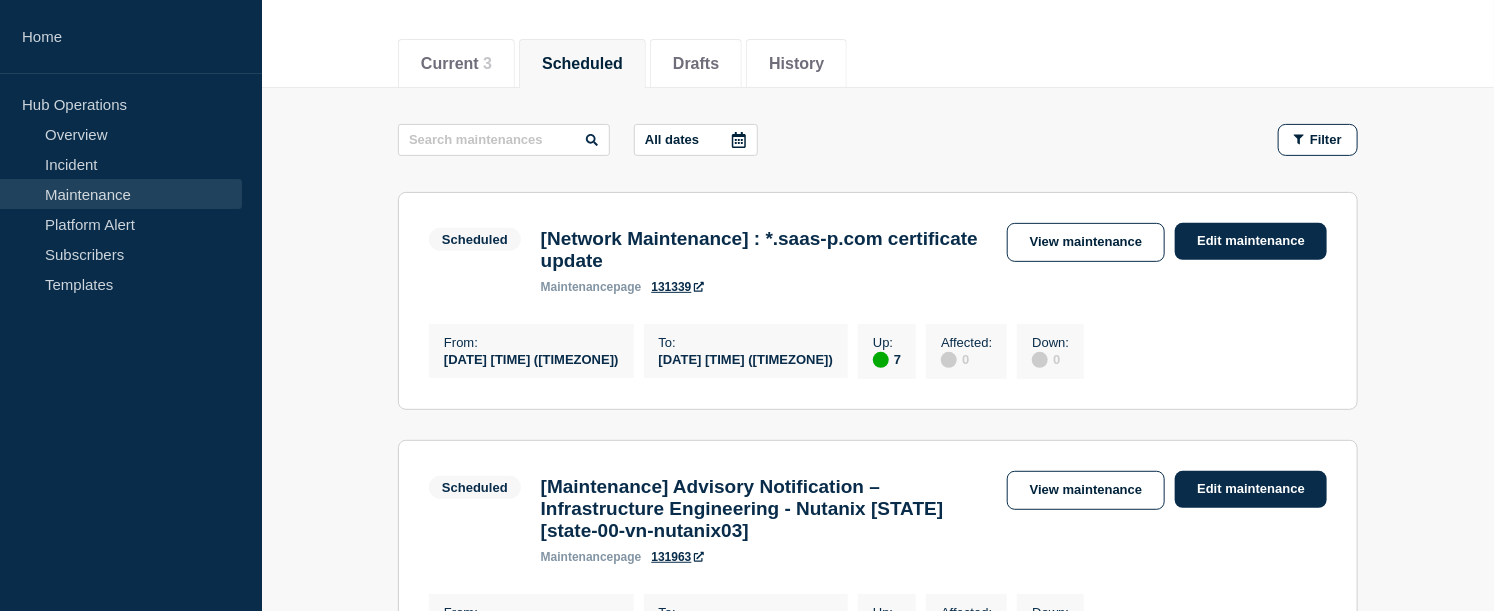 scroll, scrollTop: 444, scrollLeft: 0, axis: vertical 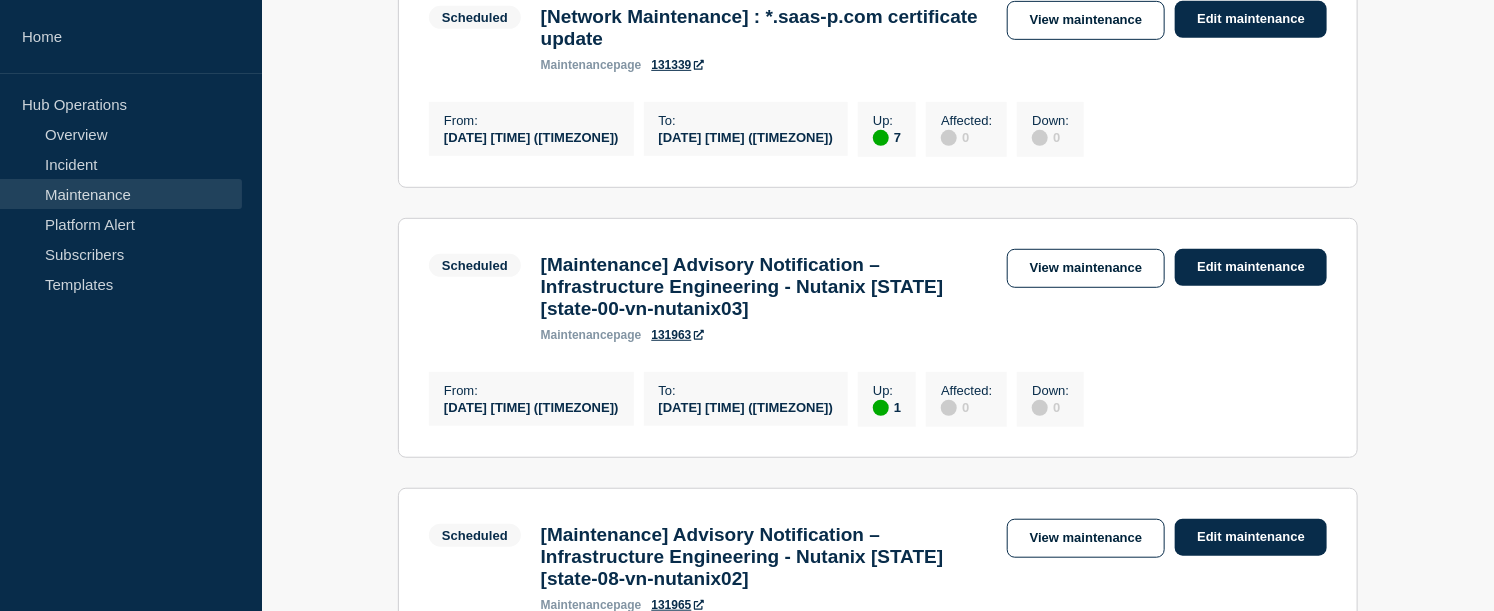 type 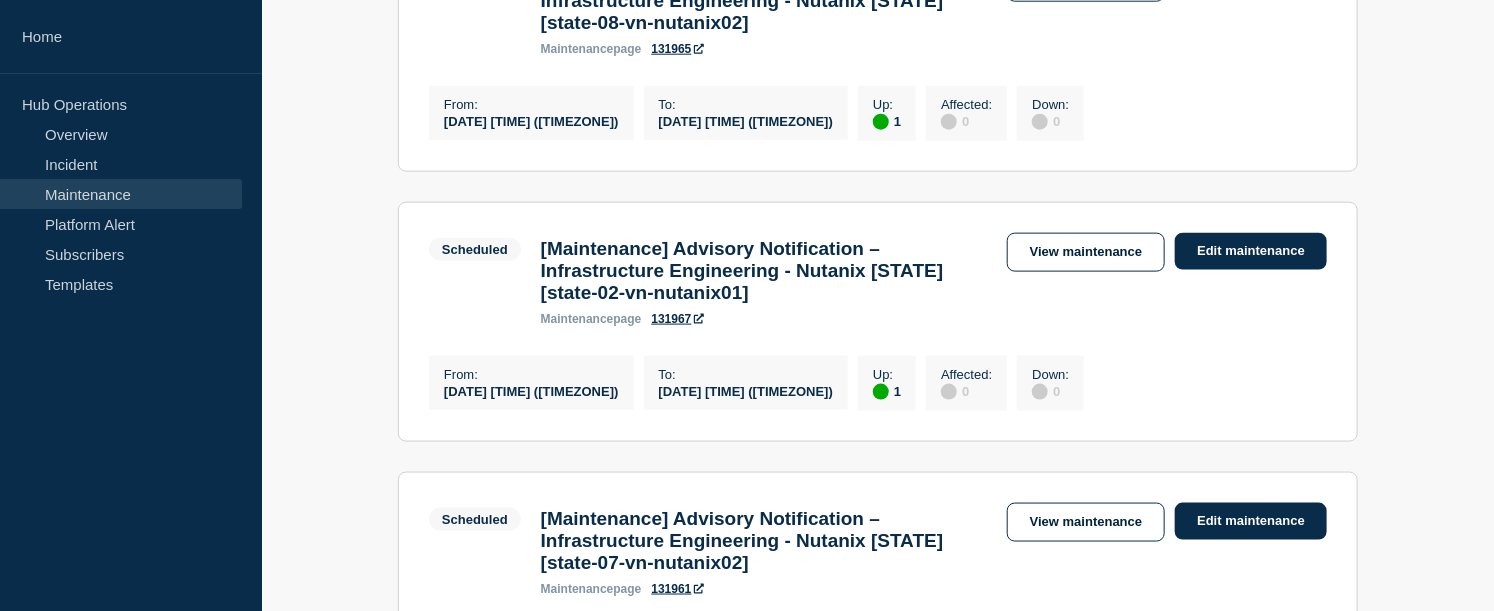 scroll, scrollTop: 1111, scrollLeft: 0, axis: vertical 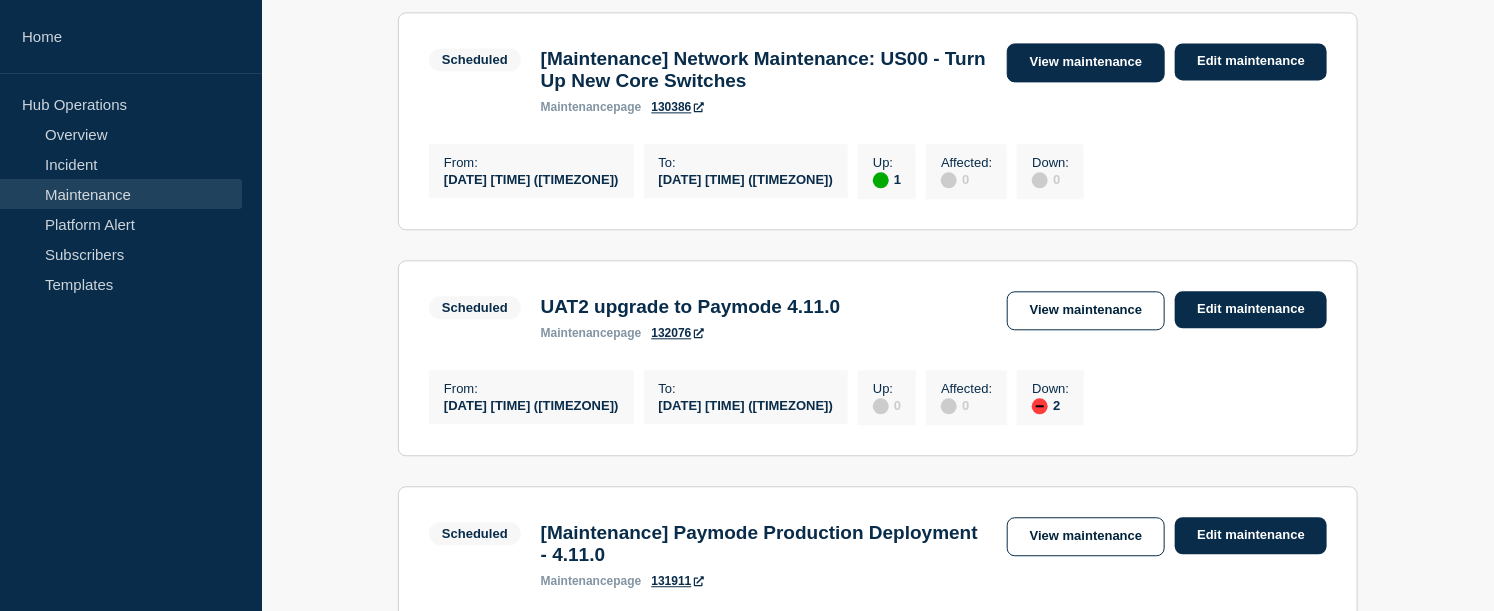click on "View maintenance" at bounding box center [1086, 62] 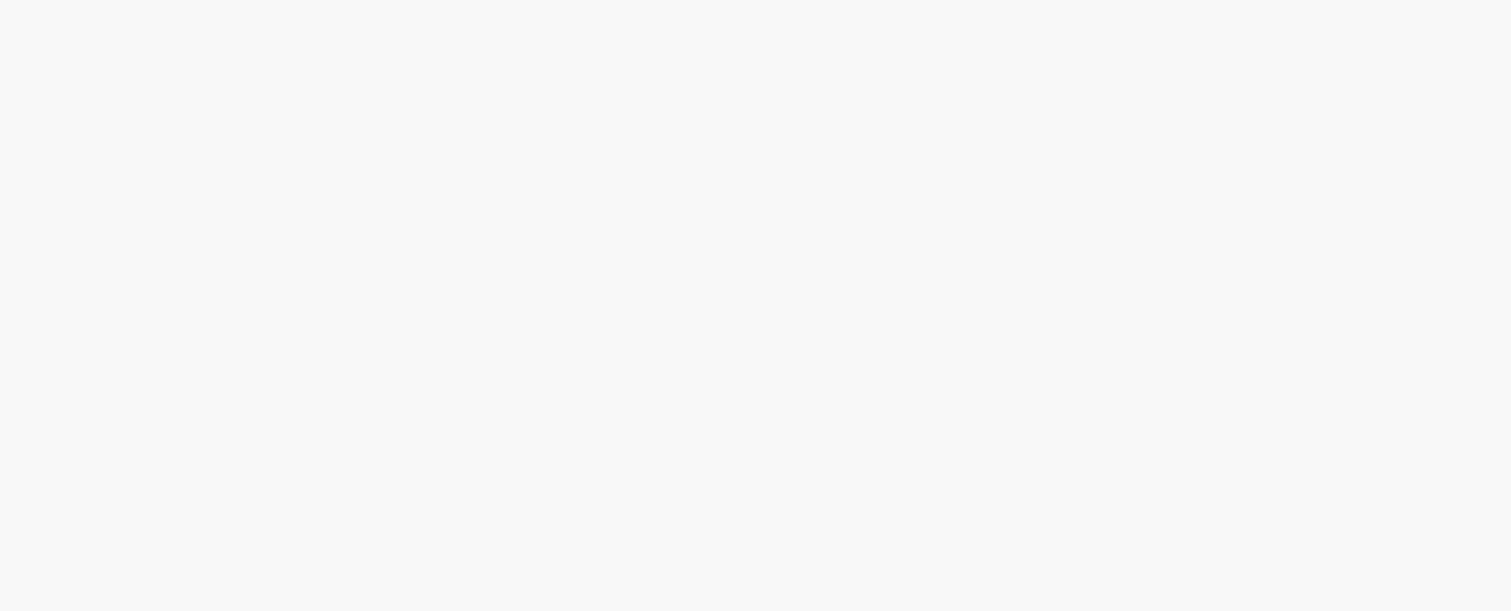 scroll, scrollTop: 0, scrollLeft: 0, axis: both 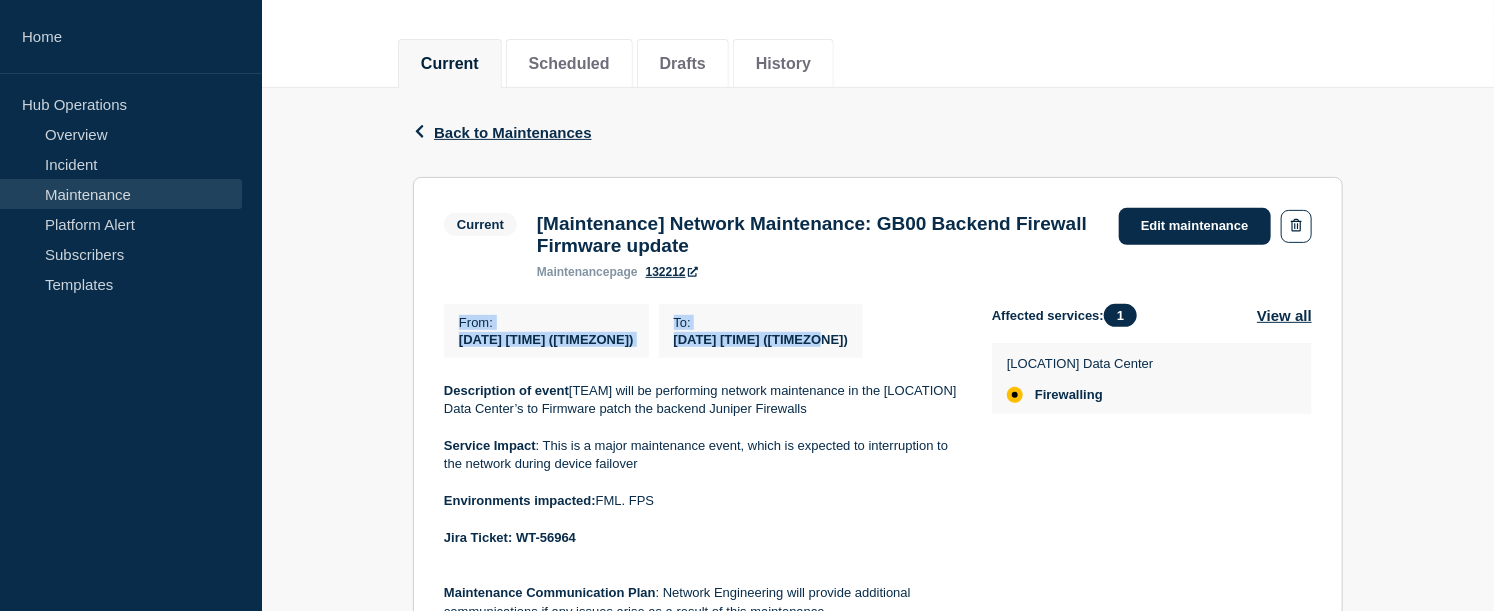 drag, startPoint x: 460, startPoint y: 330, endPoint x: 828, endPoint y: 343, distance: 368.22955 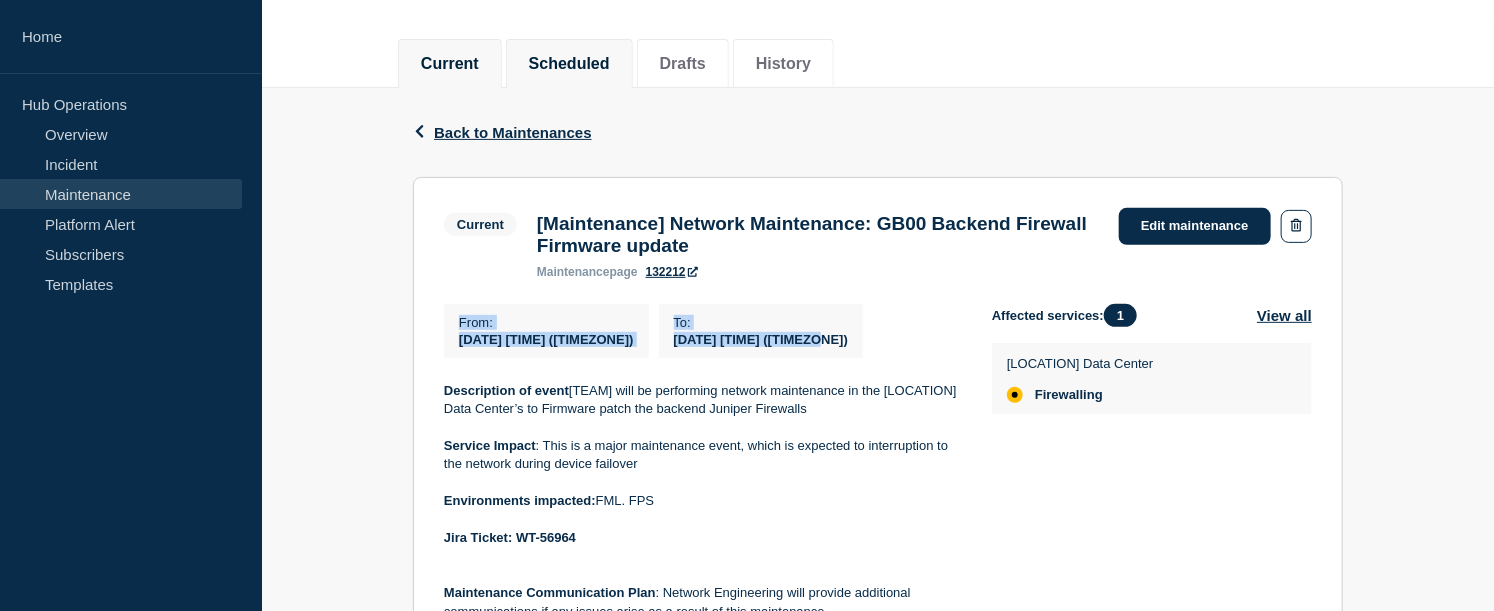 copy on "From : 2025-08-02 12:00 (EDT) To : 2025-08-02 19:00 (EDT)" 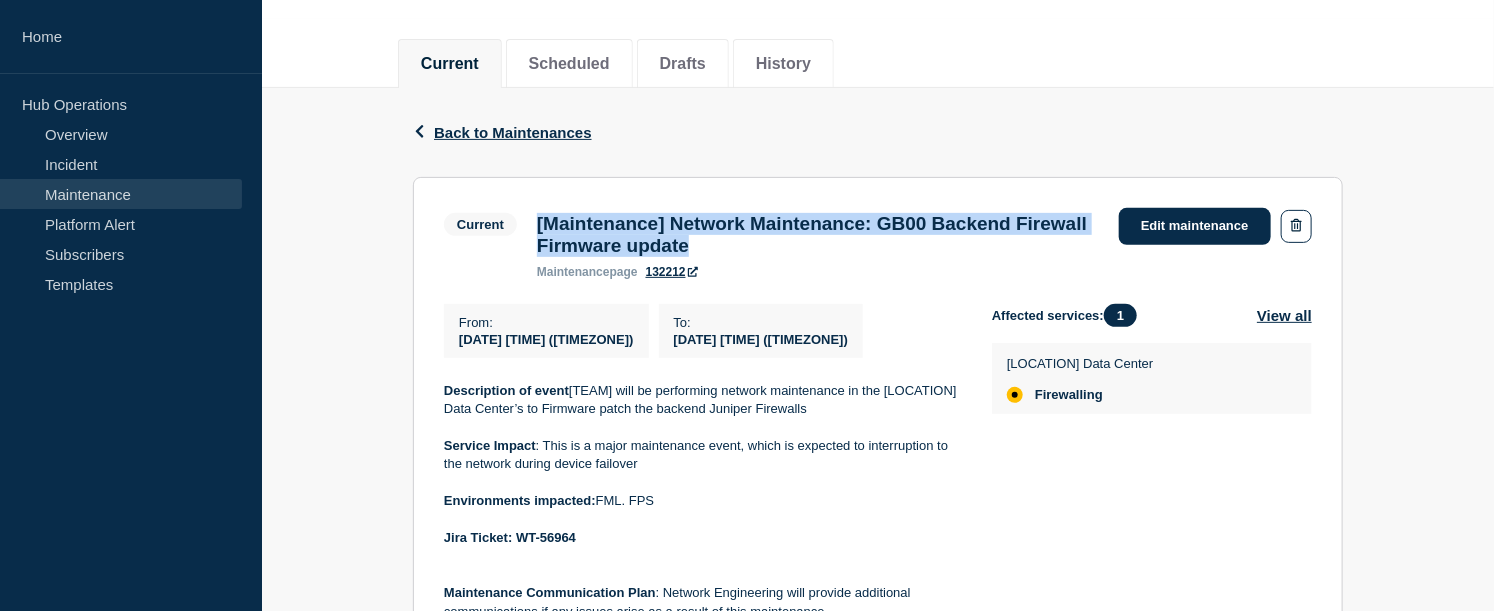 drag, startPoint x: 831, startPoint y: 251, endPoint x: 540, endPoint y: 230, distance: 291.75674 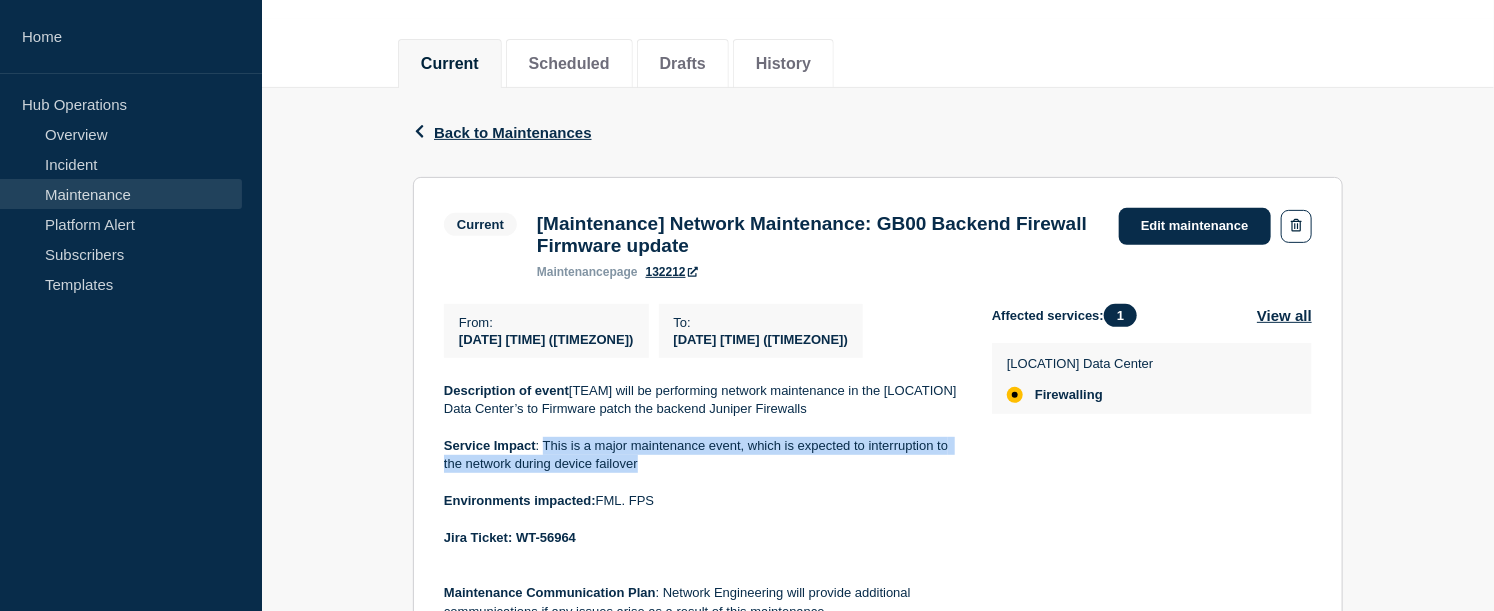 drag, startPoint x: 640, startPoint y: 474, endPoint x: 543, endPoint y: 453, distance: 99.24717 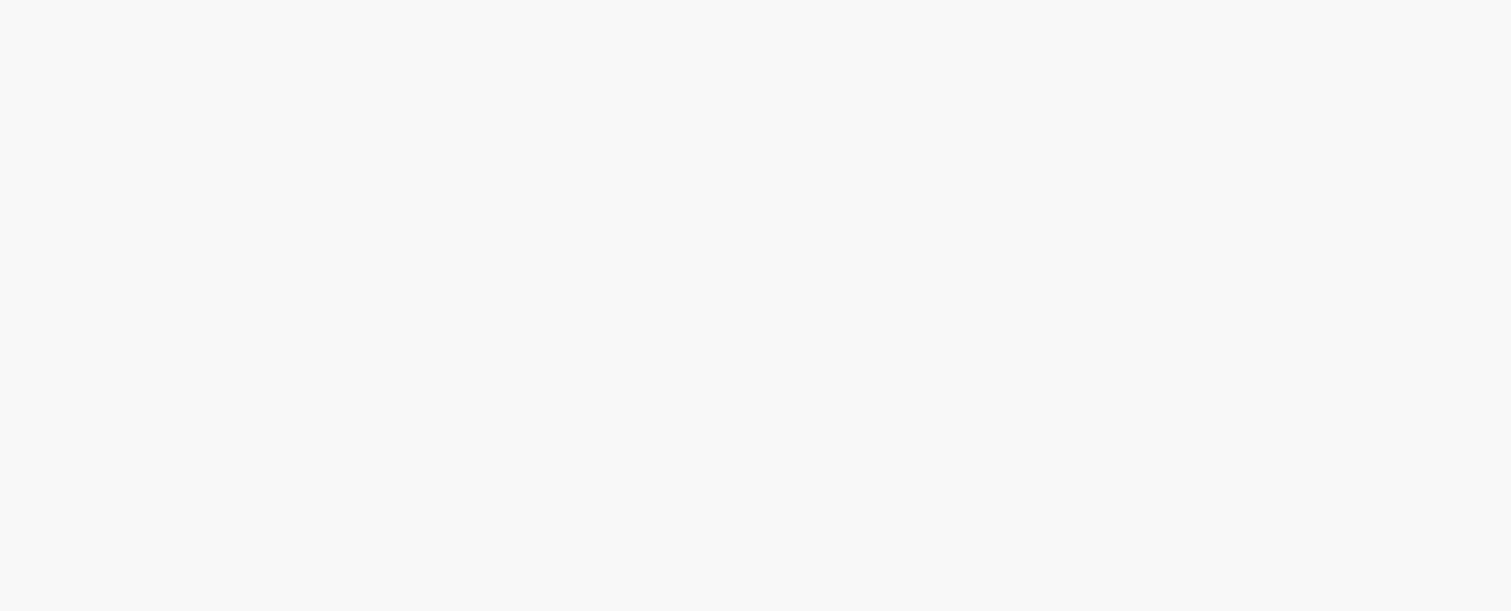 scroll, scrollTop: 0, scrollLeft: 0, axis: both 